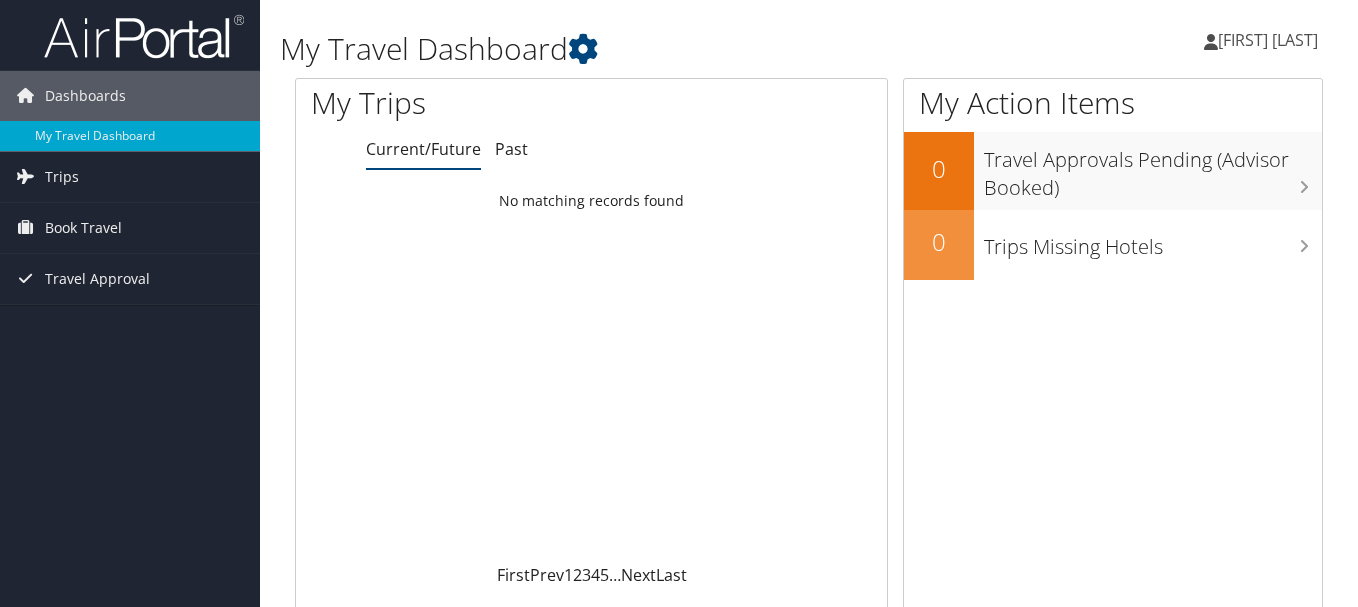 scroll, scrollTop: 0, scrollLeft: 0, axis: both 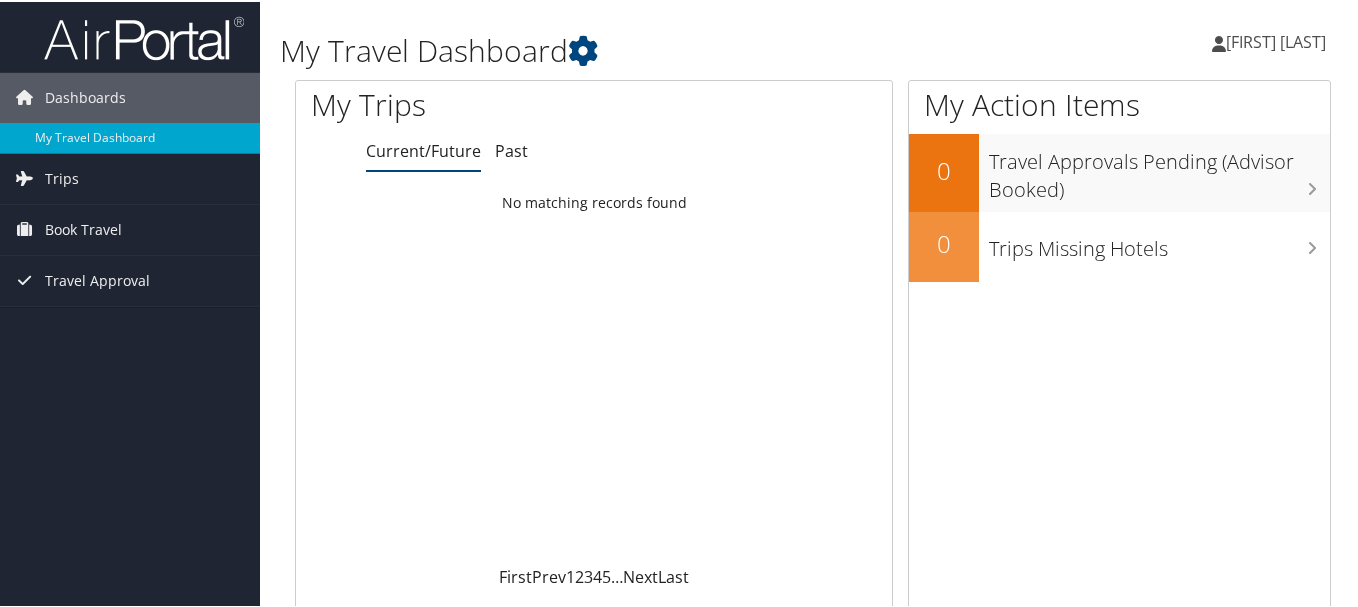 click on "[FIRST] [LAST]" at bounding box center [1276, 40] 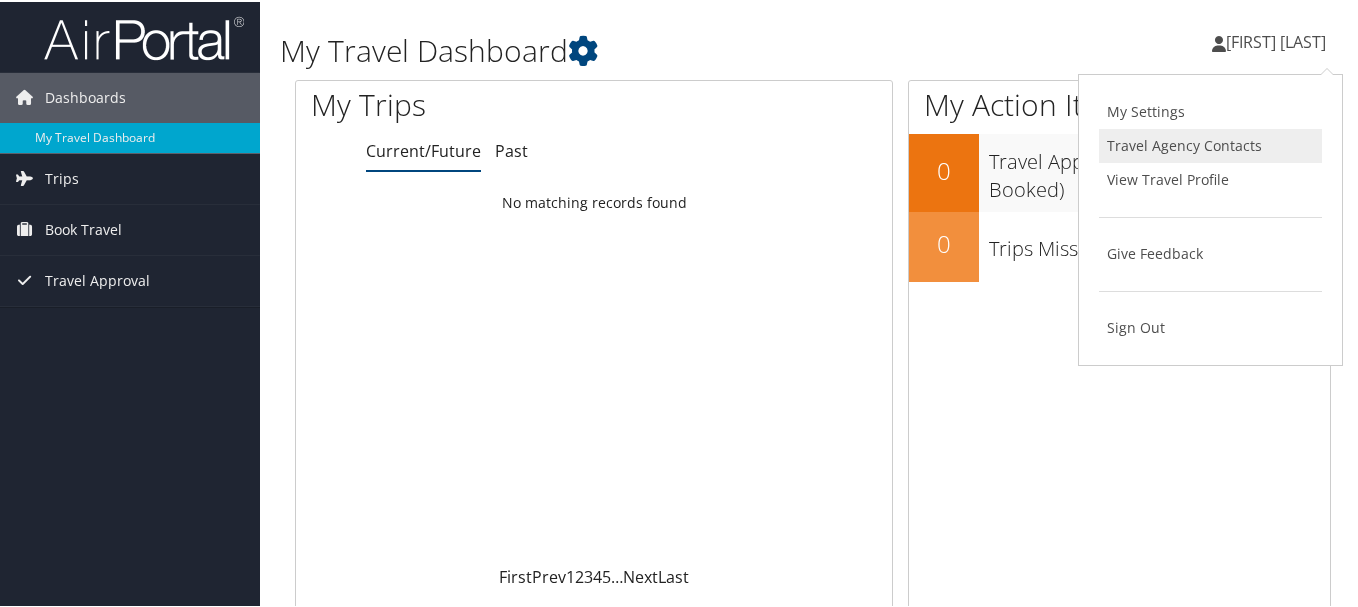 click on "Travel Agency Contacts" at bounding box center [1210, 144] 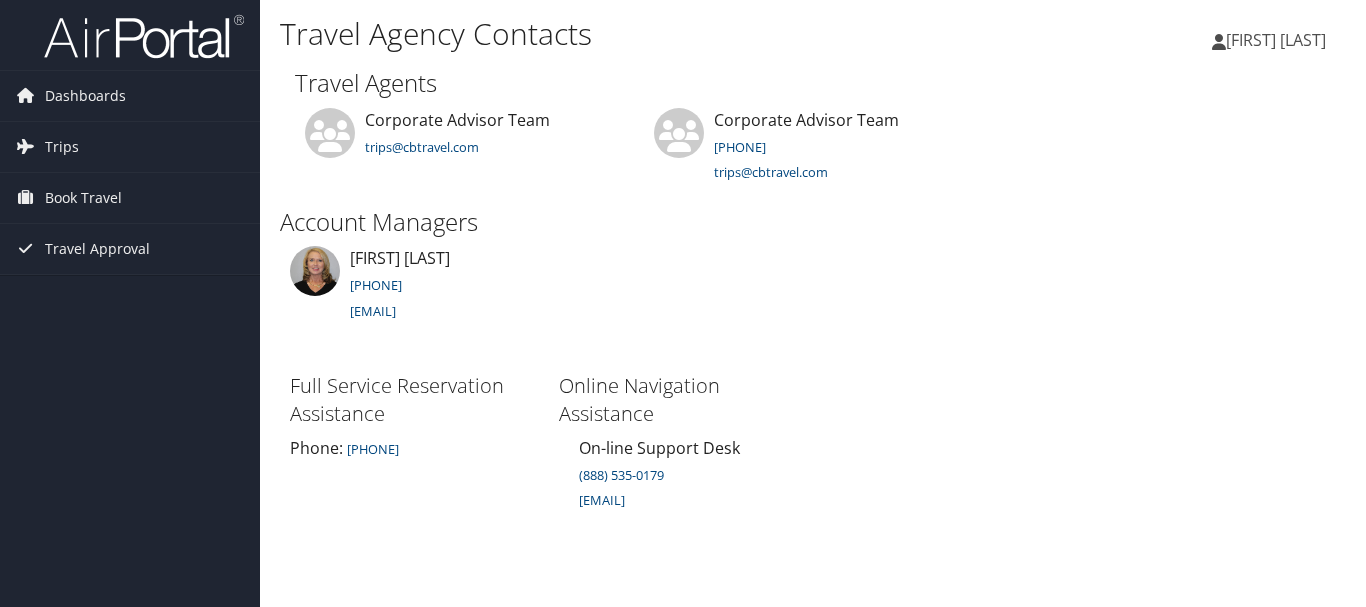 scroll, scrollTop: 0, scrollLeft: 0, axis: both 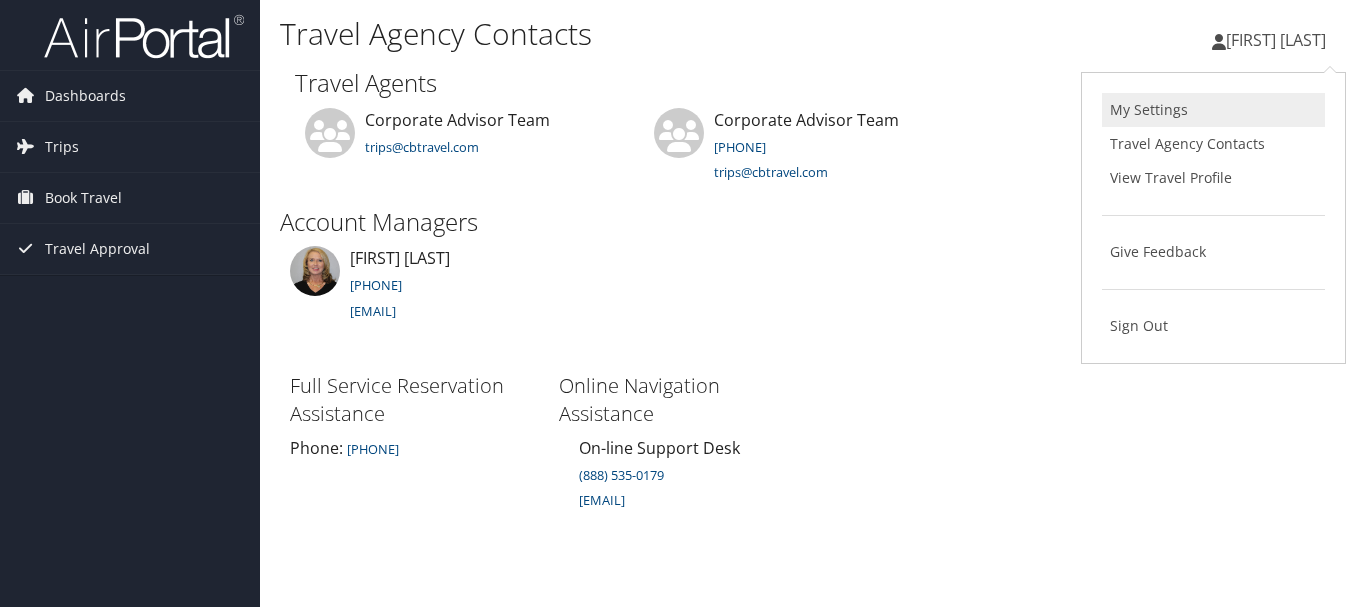 click on "My Settings" at bounding box center (1213, 110) 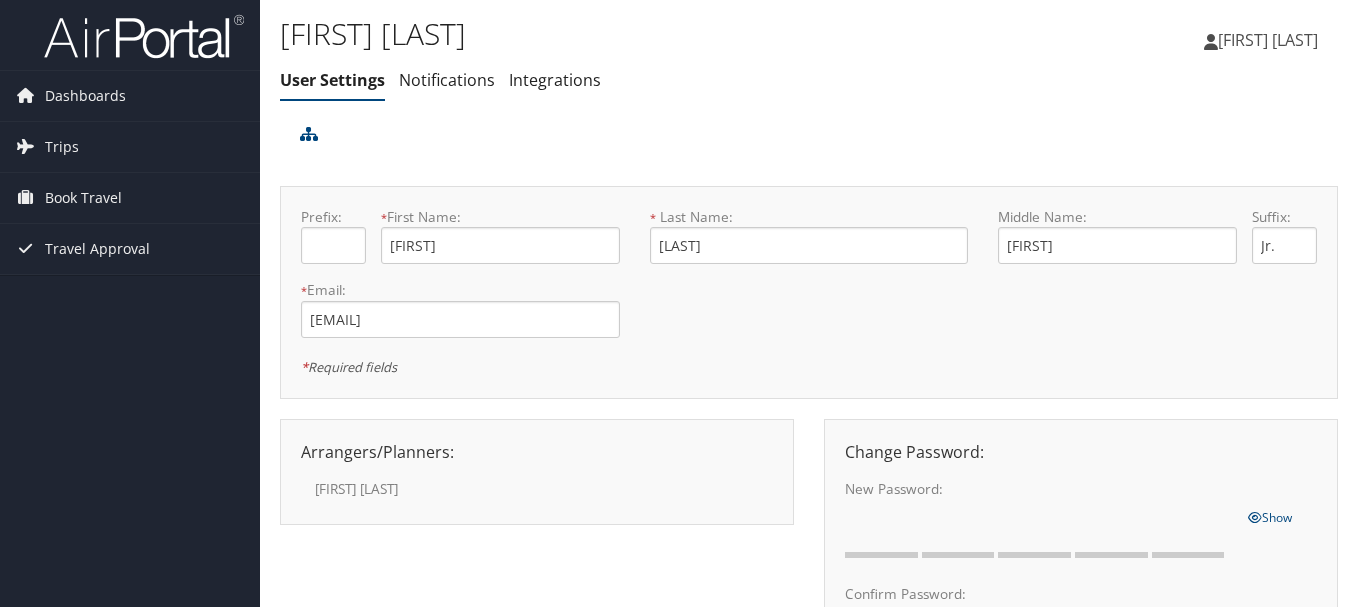 scroll, scrollTop: 0, scrollLeft: 0, axis: both 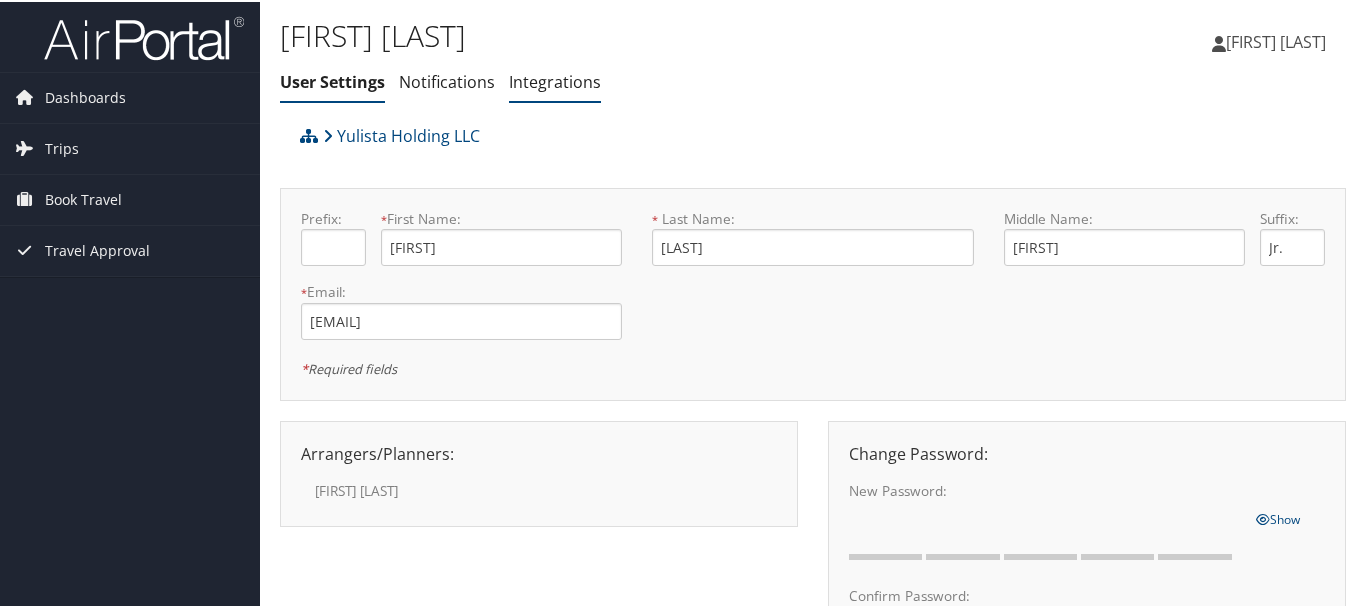 click on "Integrations" at bounding box center [555, 80] 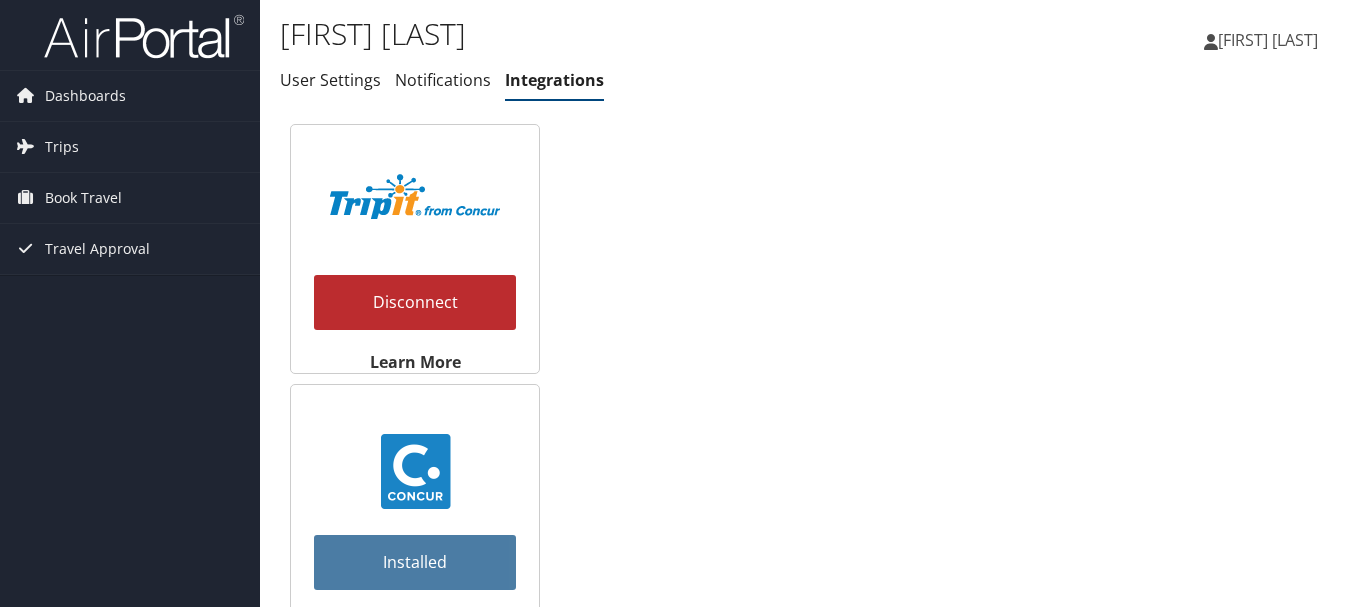 scroll, scrollTop: 0, scrollLeft: 0, axis: both 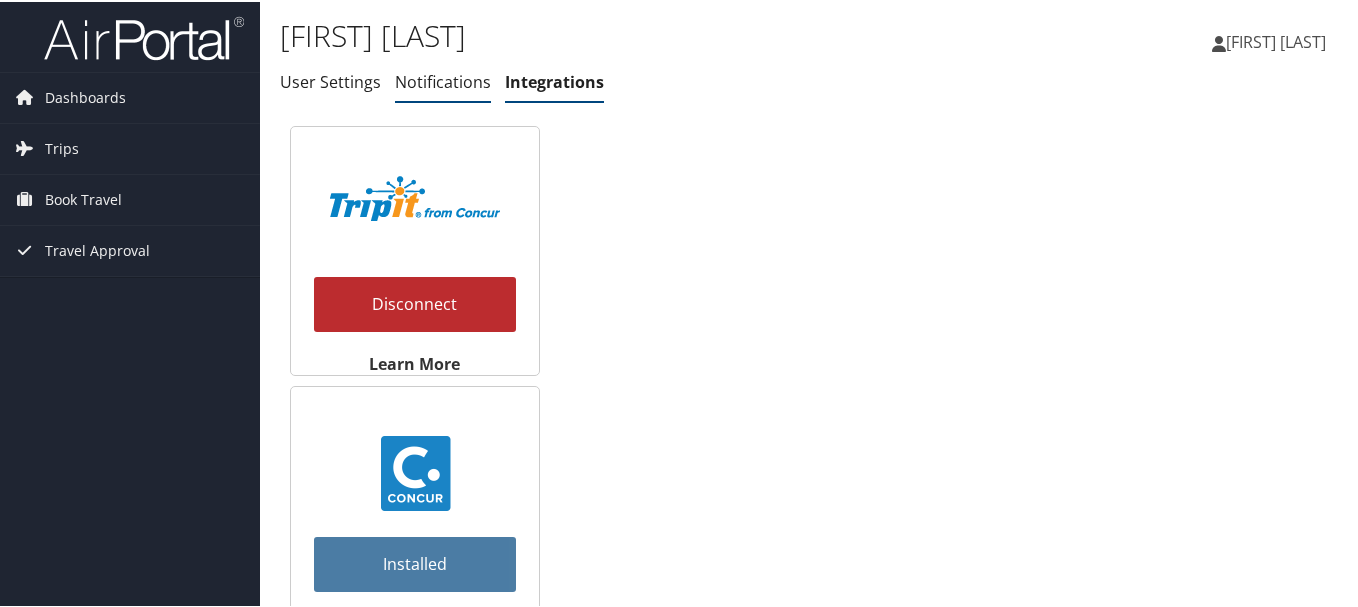 click on "Notifications" at bounding box center (443, 80) 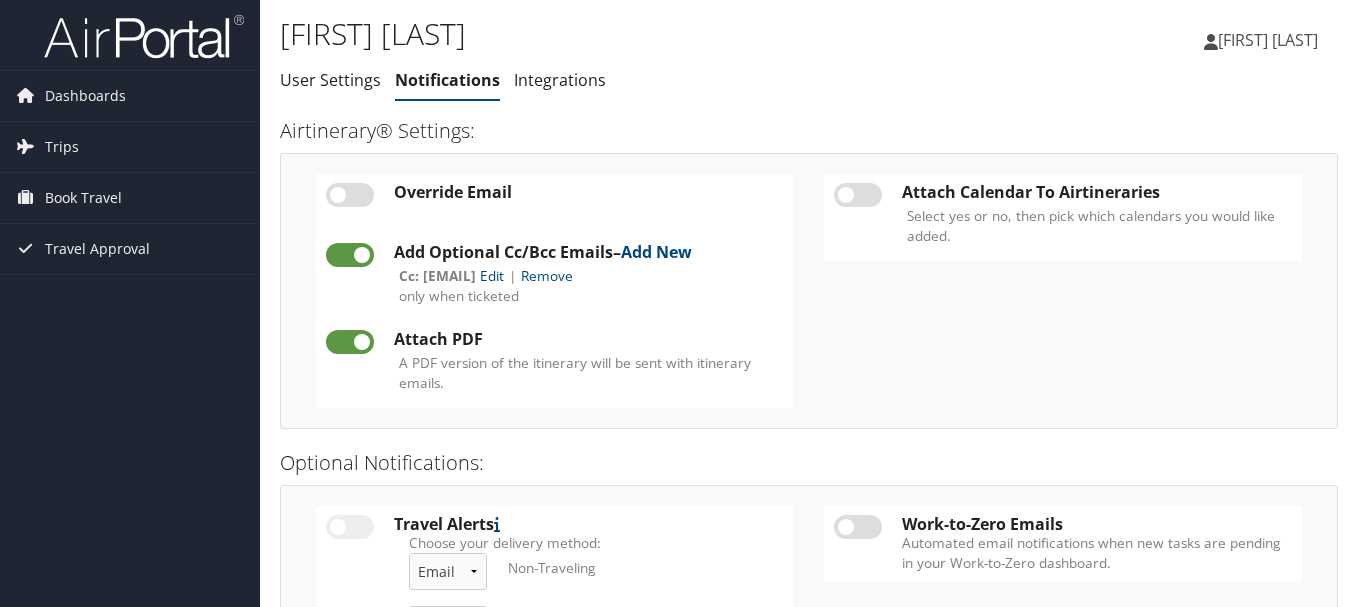 scroll, scrollTop: 0, scrollLeft: 0, axis: both 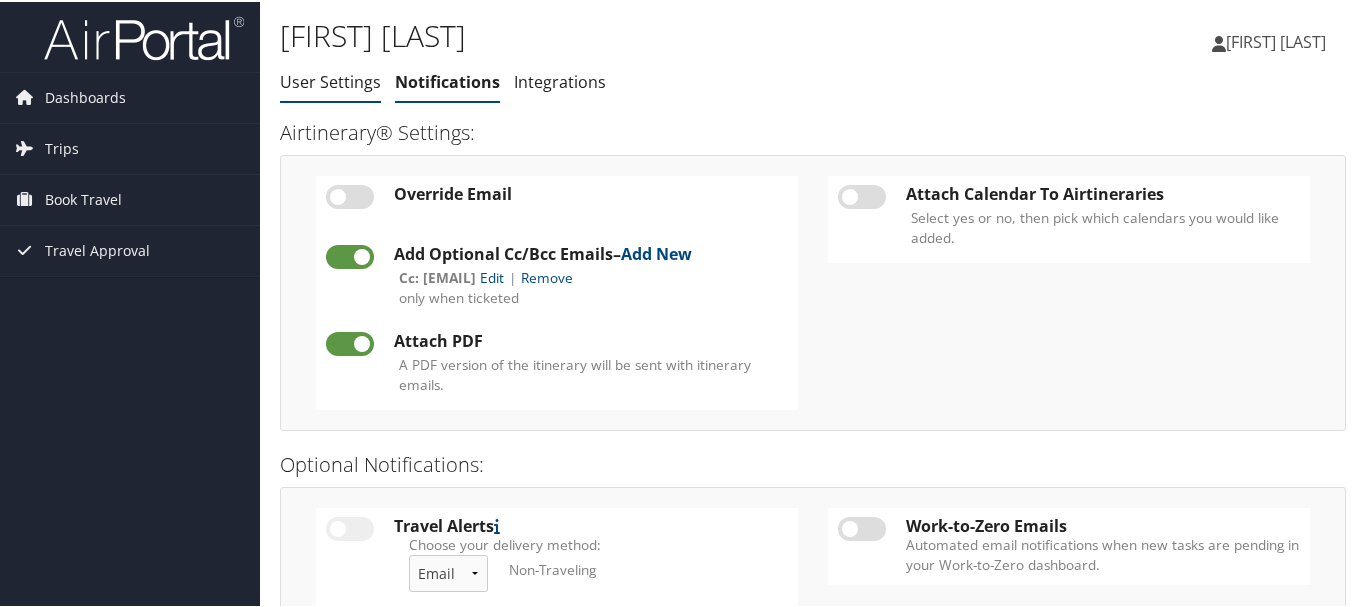 click on "User Settings" at bounding box center (330, 80) 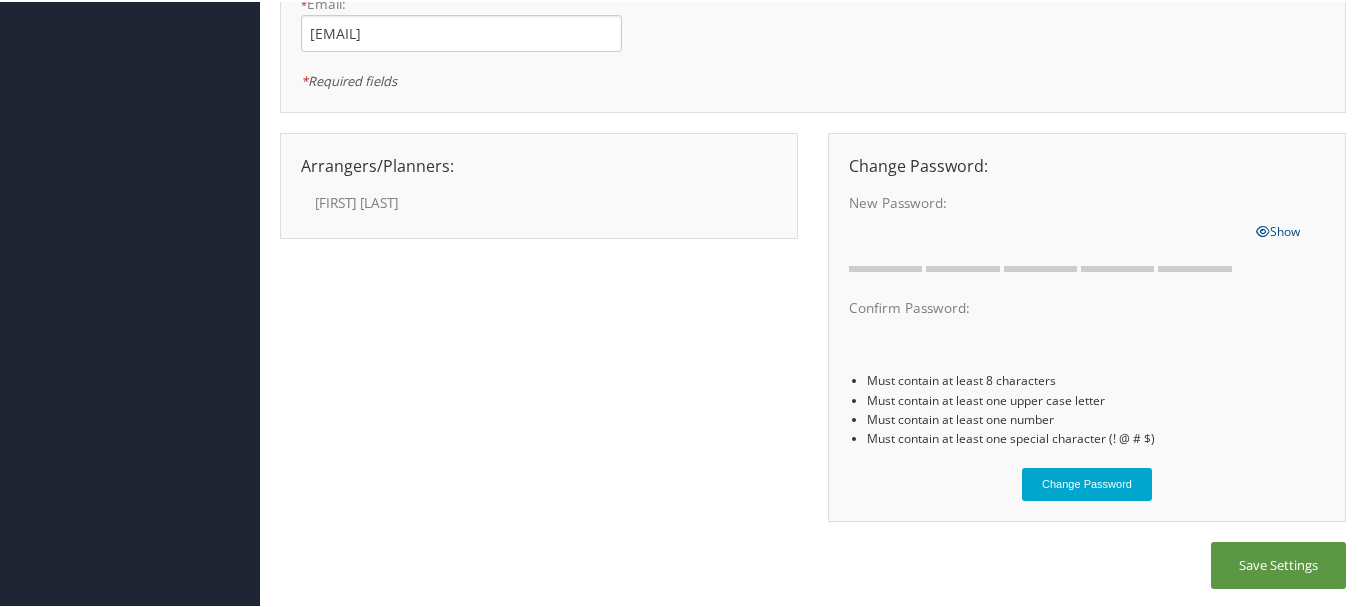 scroll, scrollTop: 0, scrollLeft: 0, axis: both 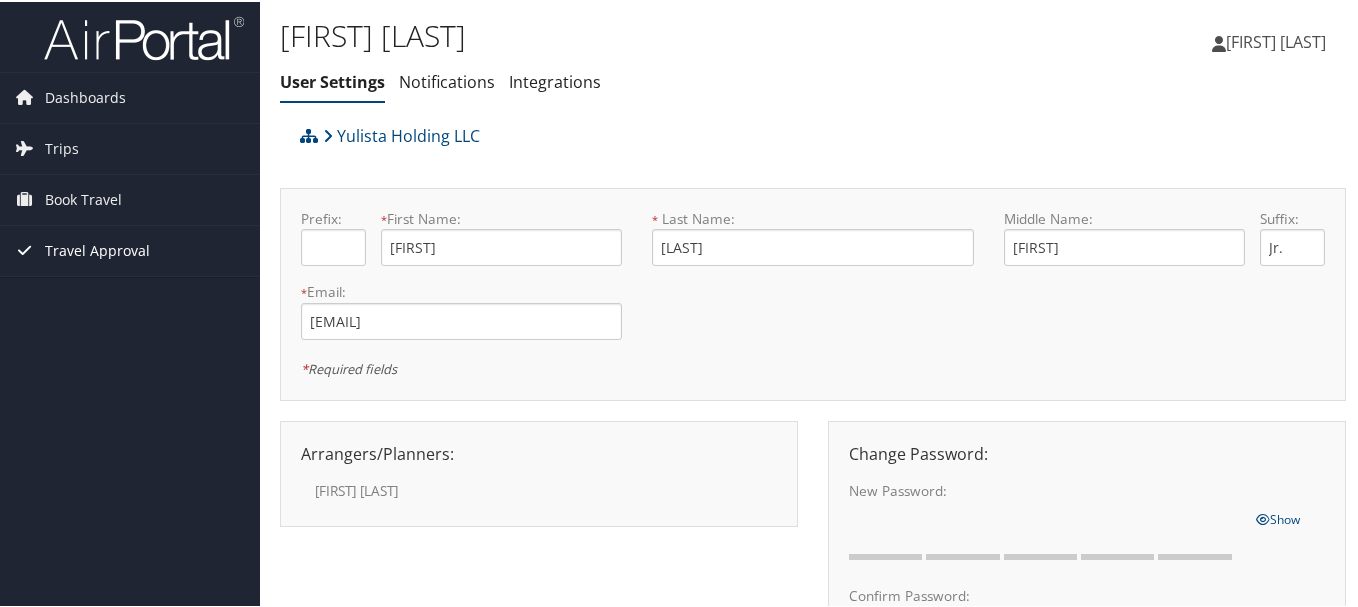 click on "Travel Approval" at bounding box center (97, 249) 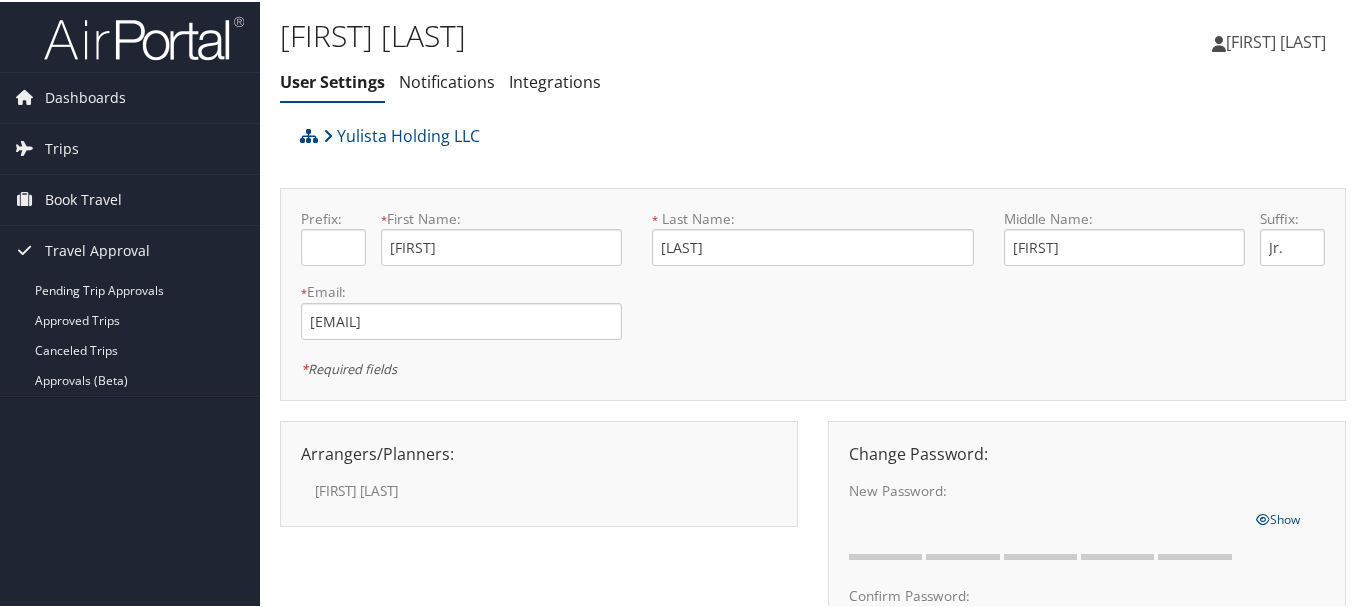 click on "[FIRST] [LAST]" at bounding box center (1276, 40) 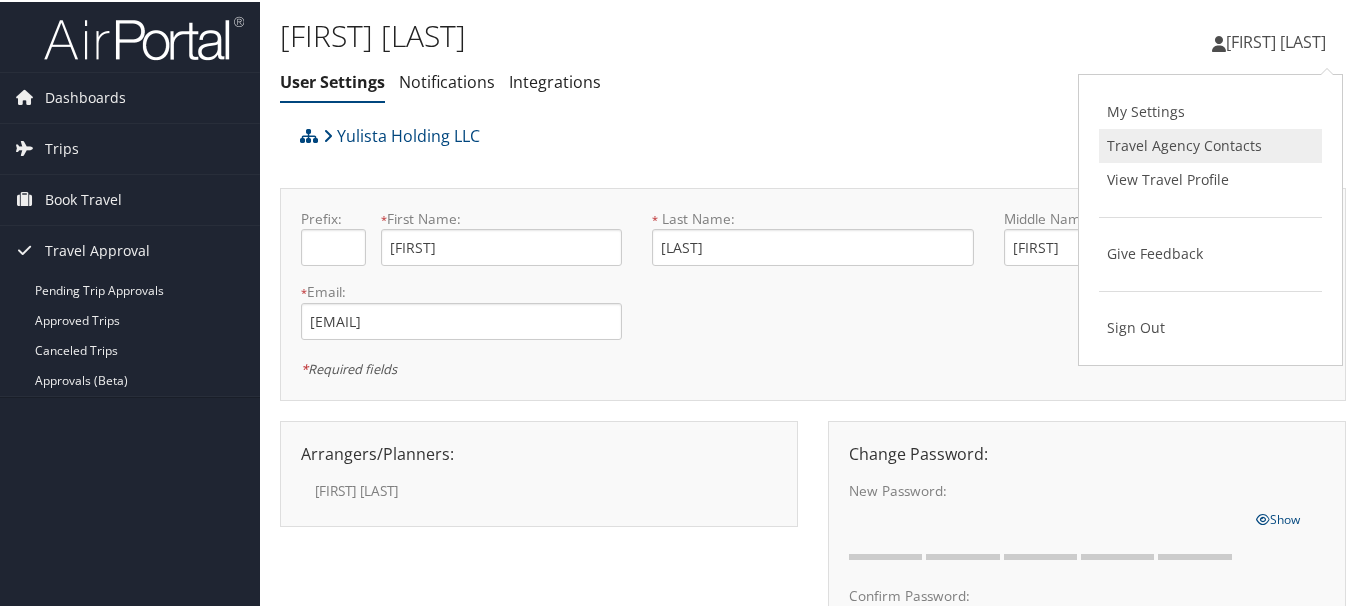 click on "Travel Agency Contacts" at bounding box center [1210, 144] 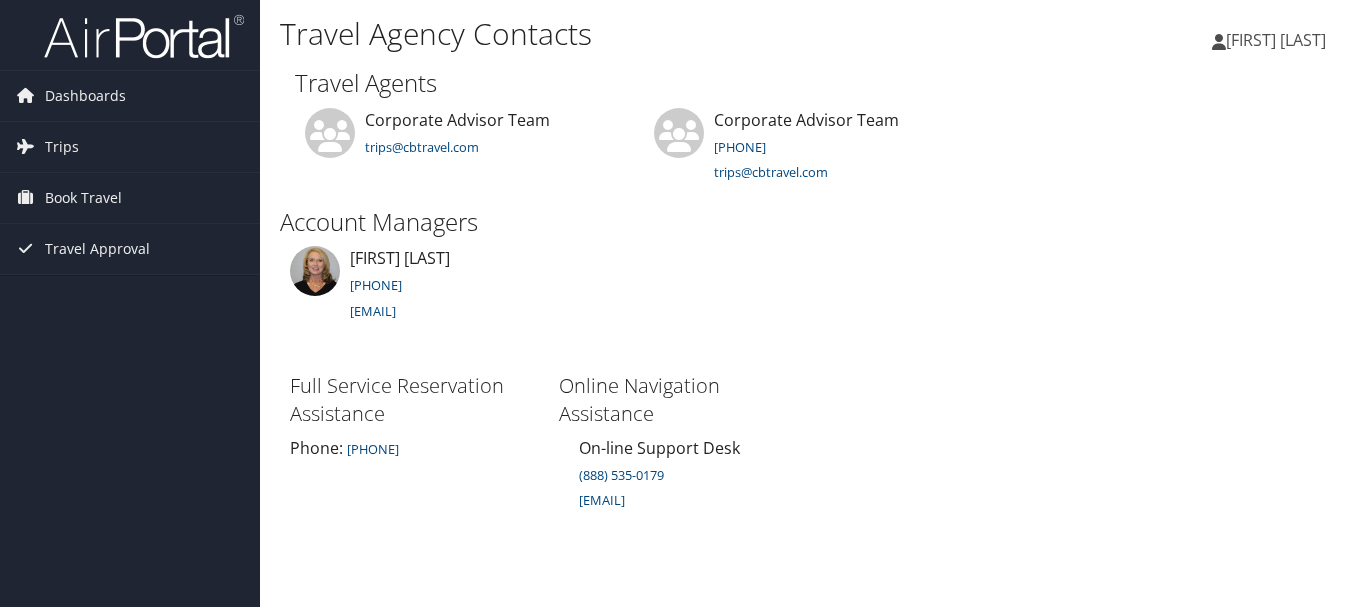 scroll, scrollTop: 0, scrollLeft: 0, axis: both 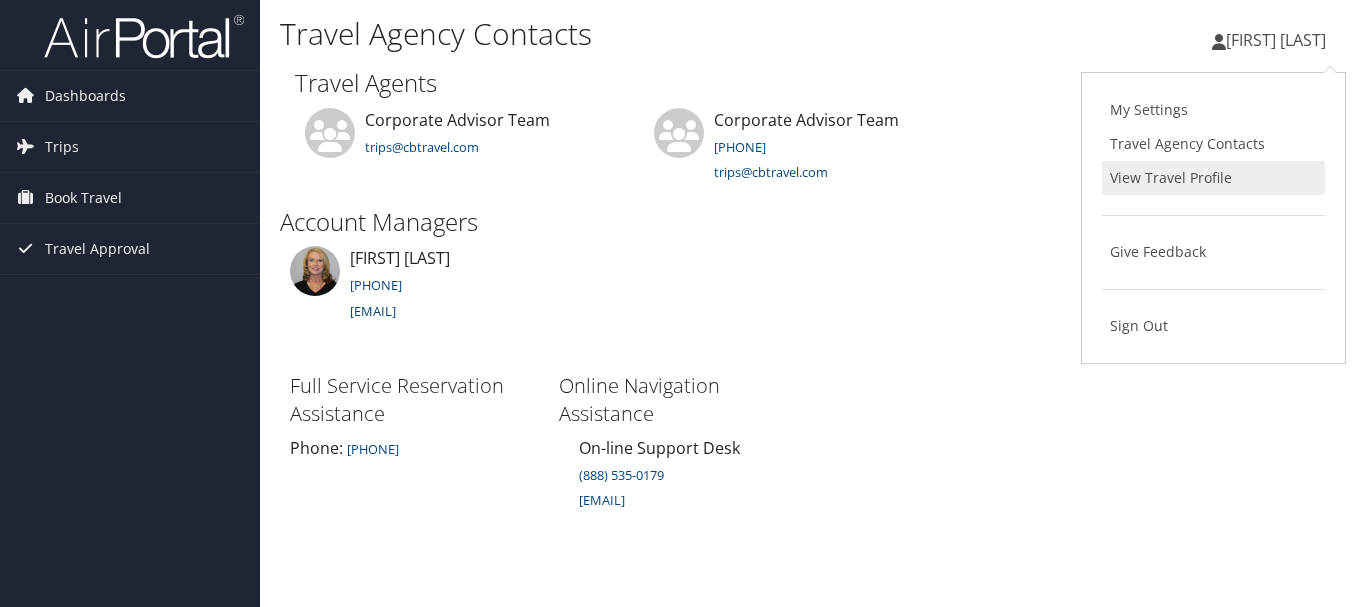 click on "View Travel Profile" at bounding box center (1213, 178) 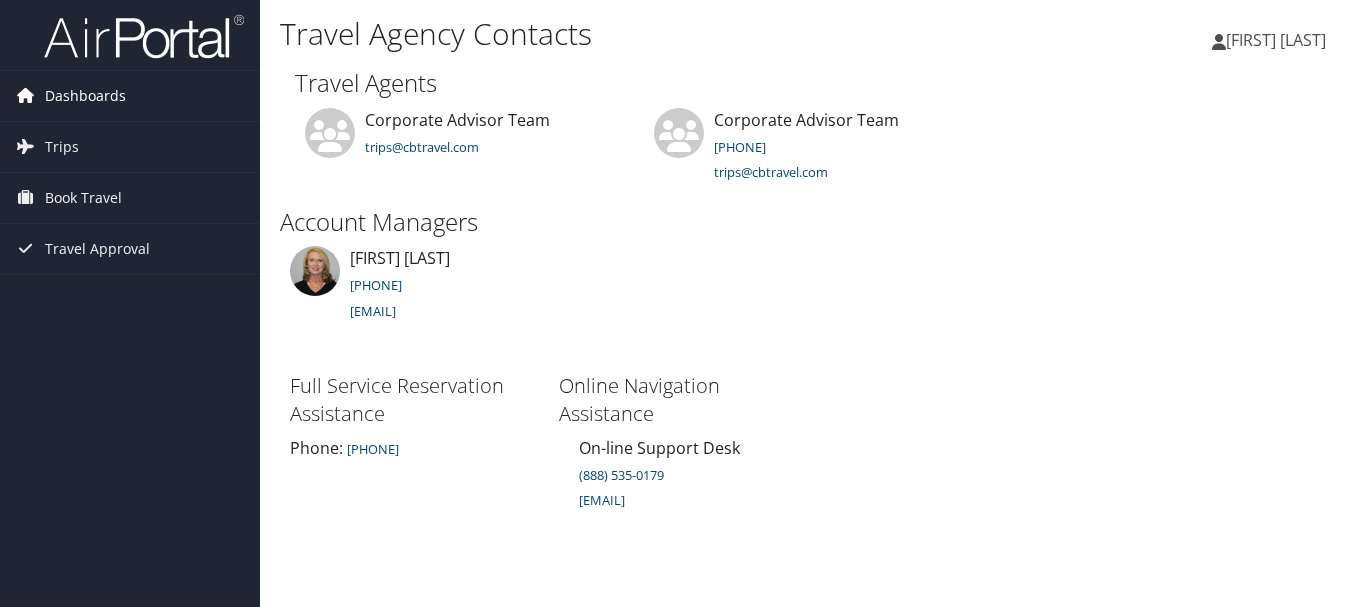 click on "Dashboards" at bounding box center [85, 96] 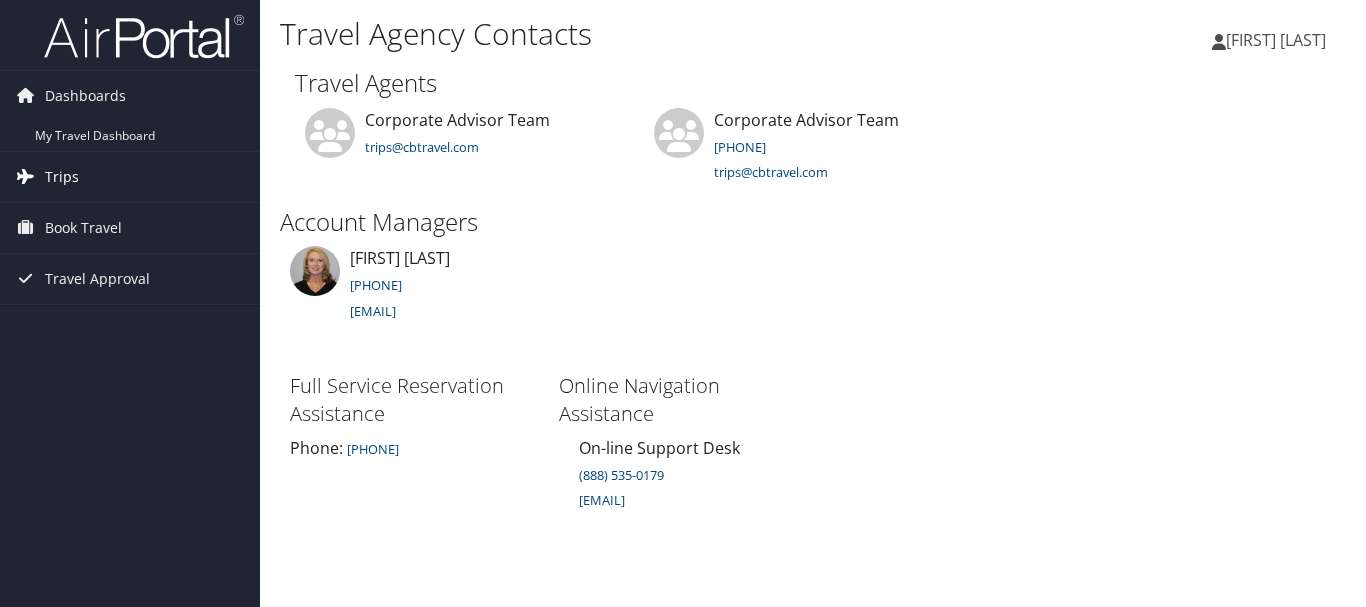 click on "Trips" at bounding box center (62, 177) 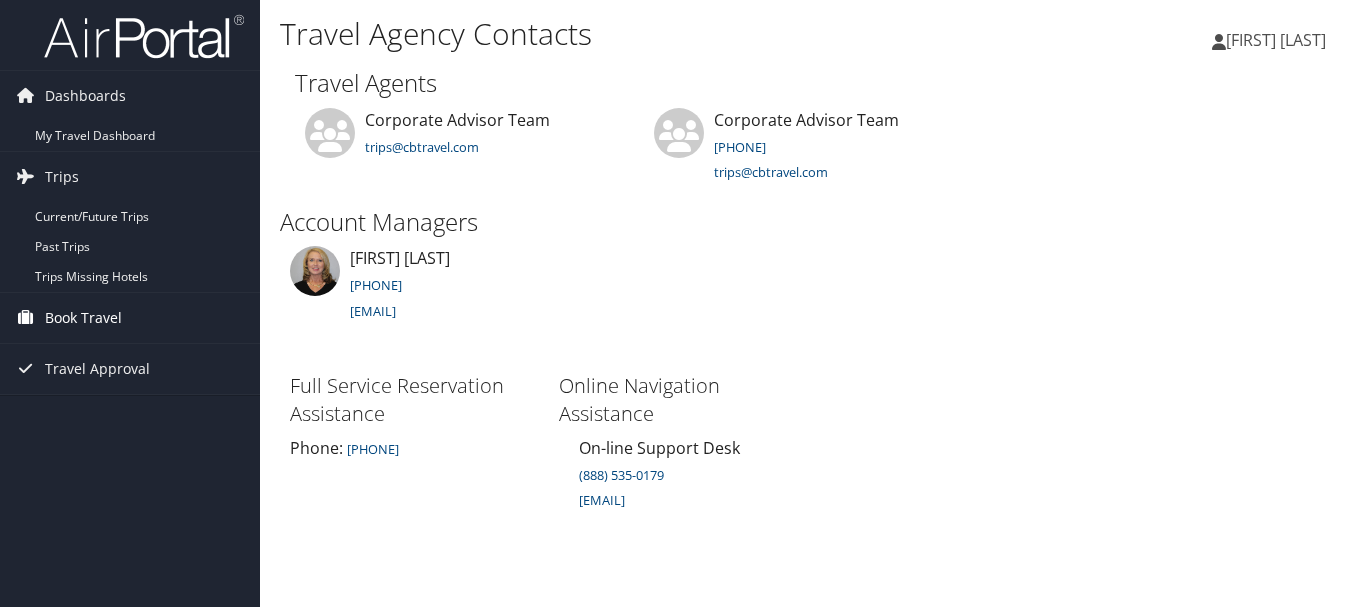 click on "Book Travel" at bounding box center (83, 318) 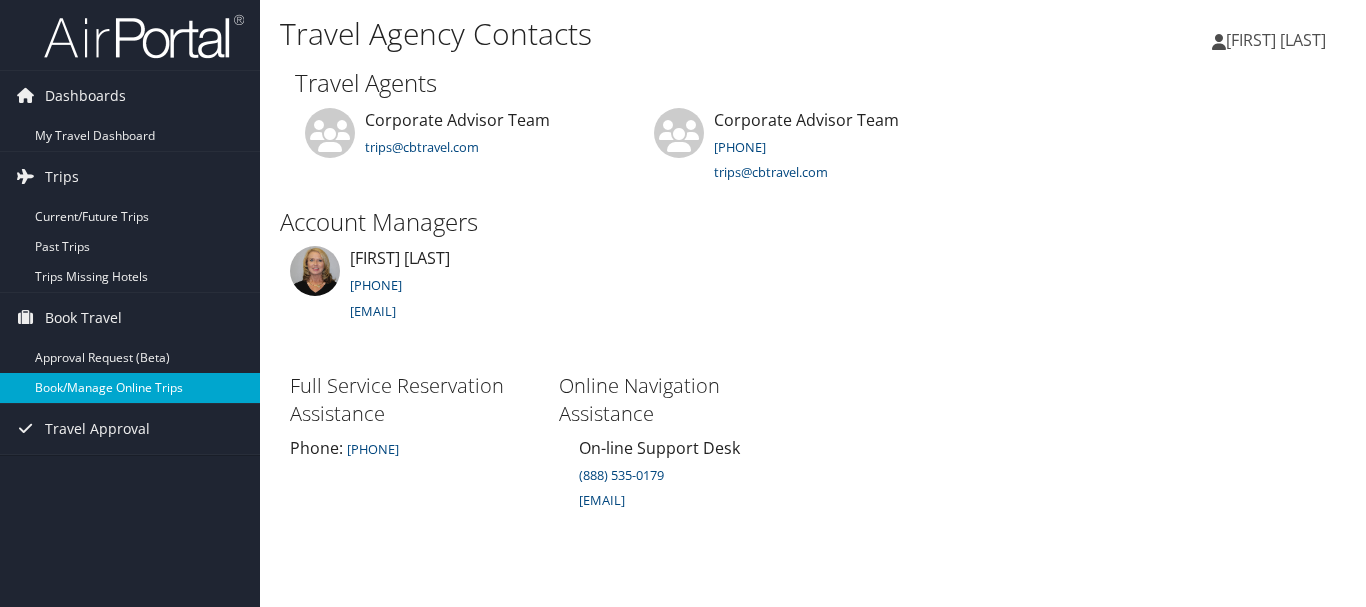 click on "Book/Manage Online Trips" at bounding box center [130, 388] 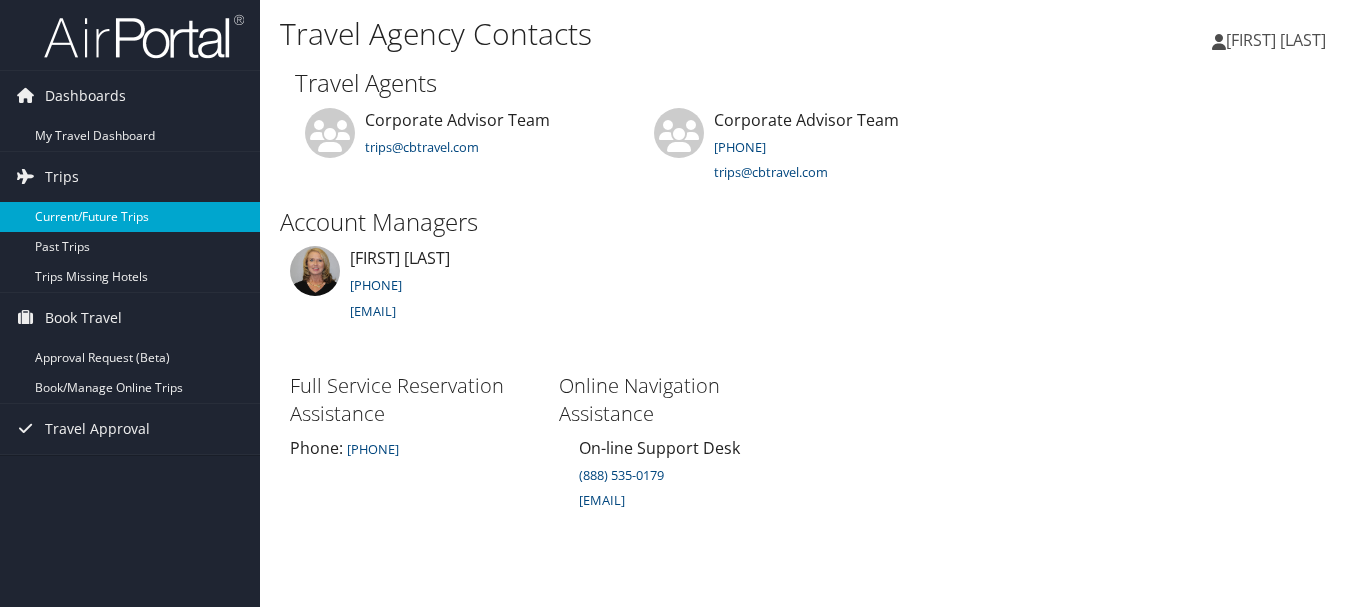 click on "Current/Future Trips" at bounding box center (130, 217) 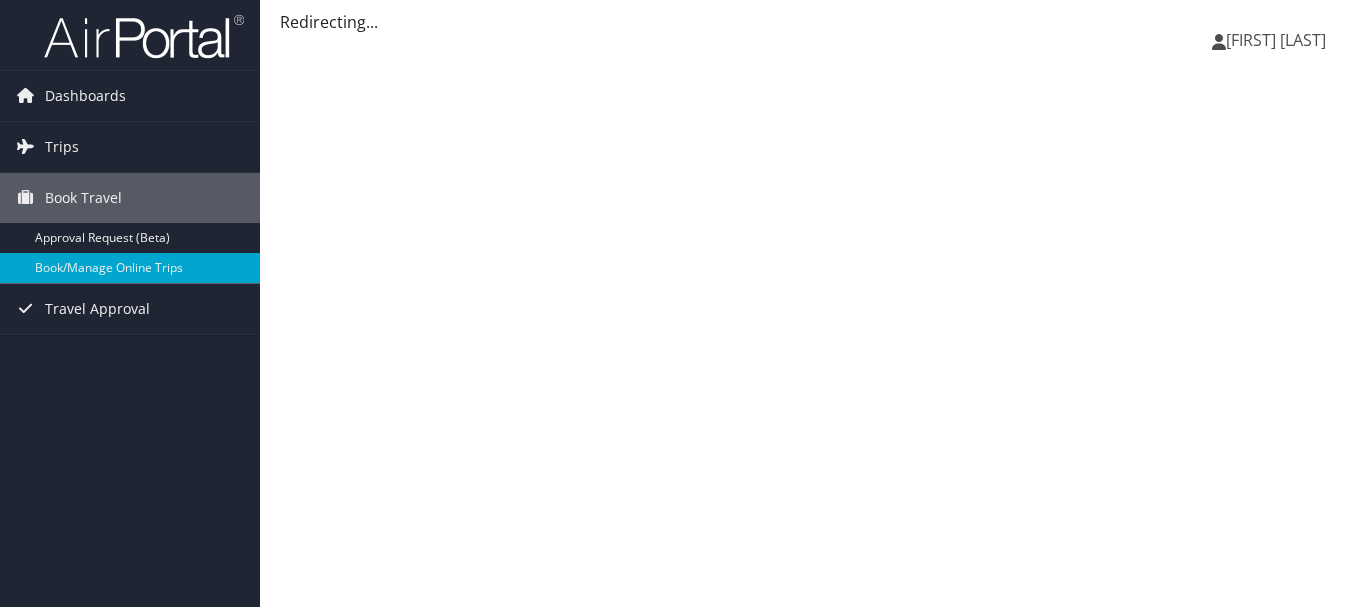 scroll, scrollTop: 0, scrollLeft: 0, axis: both 